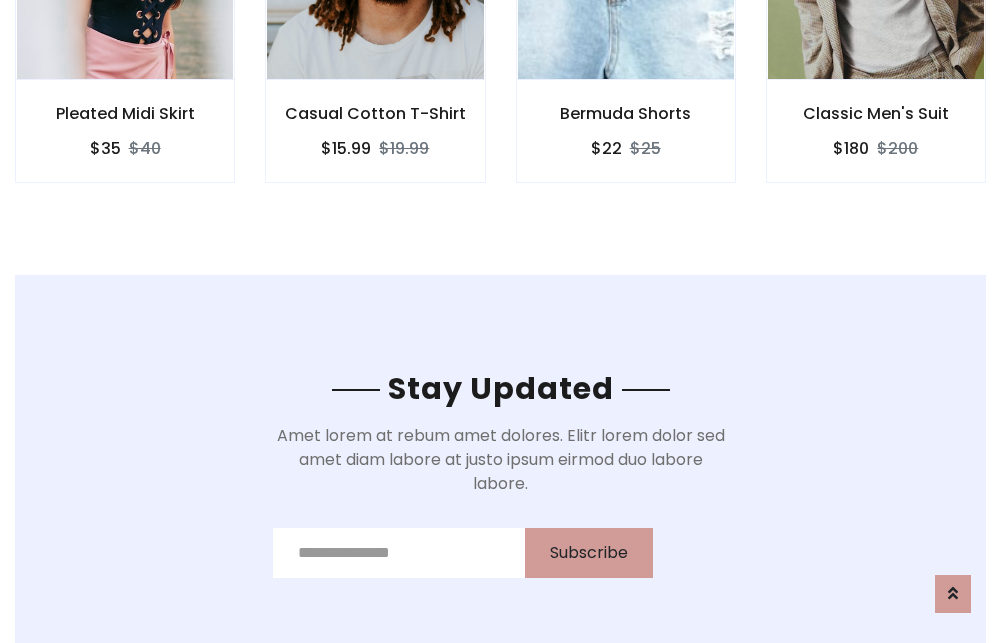 scroll, scrollTop: 3012, scrollLeft: 0, axis: vertical 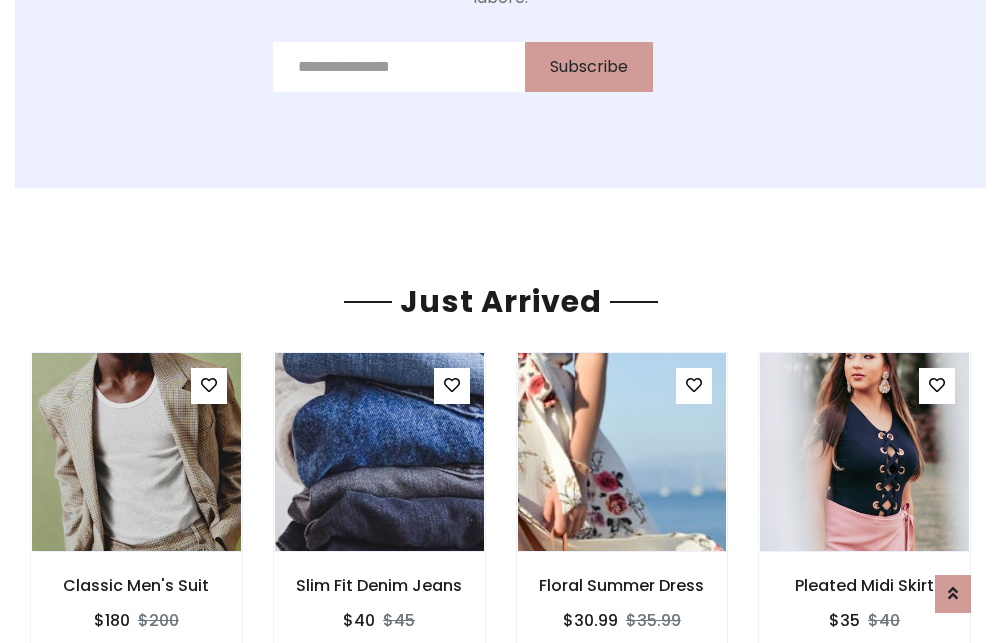 click on "Bermuda Shorts
$22
$25" at bounding box center (626, -441) 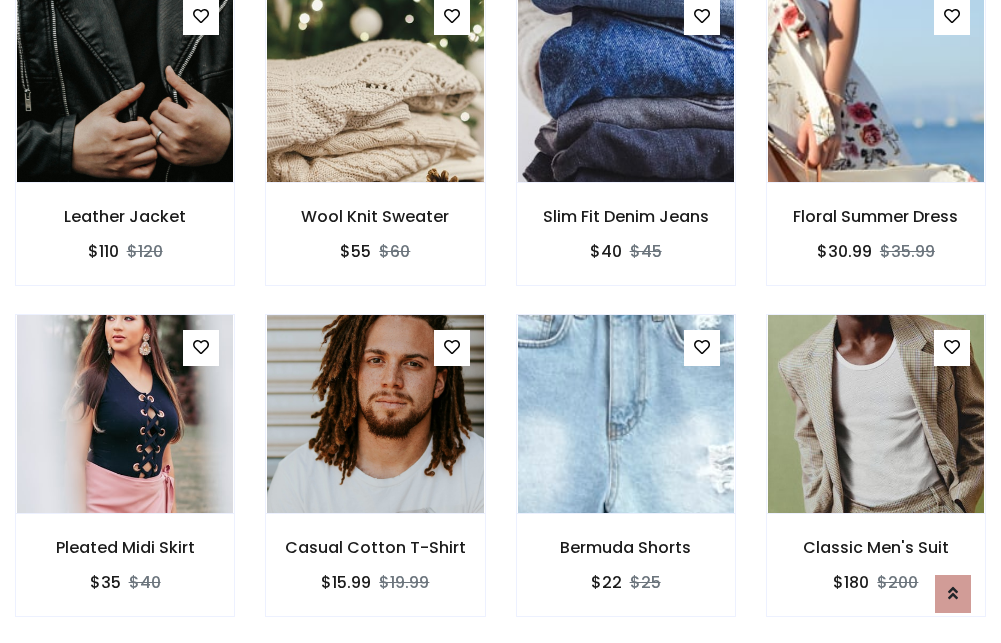 scroll, scrollTop: 2090, scrollLeft: 0, axis: vertical 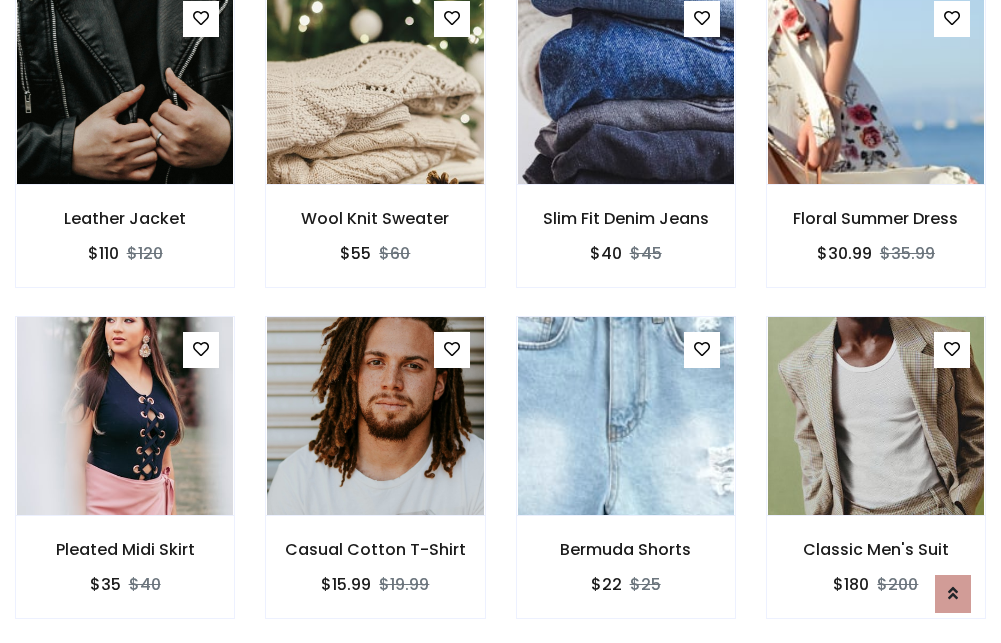 click on "Bermuda Shorts
$22
$25" at bounding box center (626, 481) 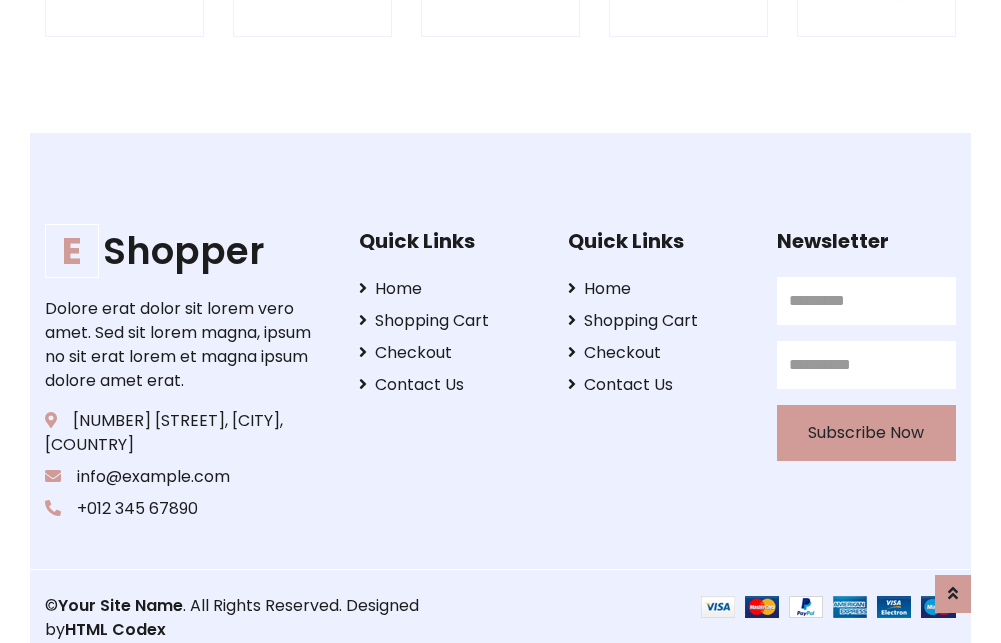 scroll, scrollTop: 3807, scrollLeft: 0, axis: vertical 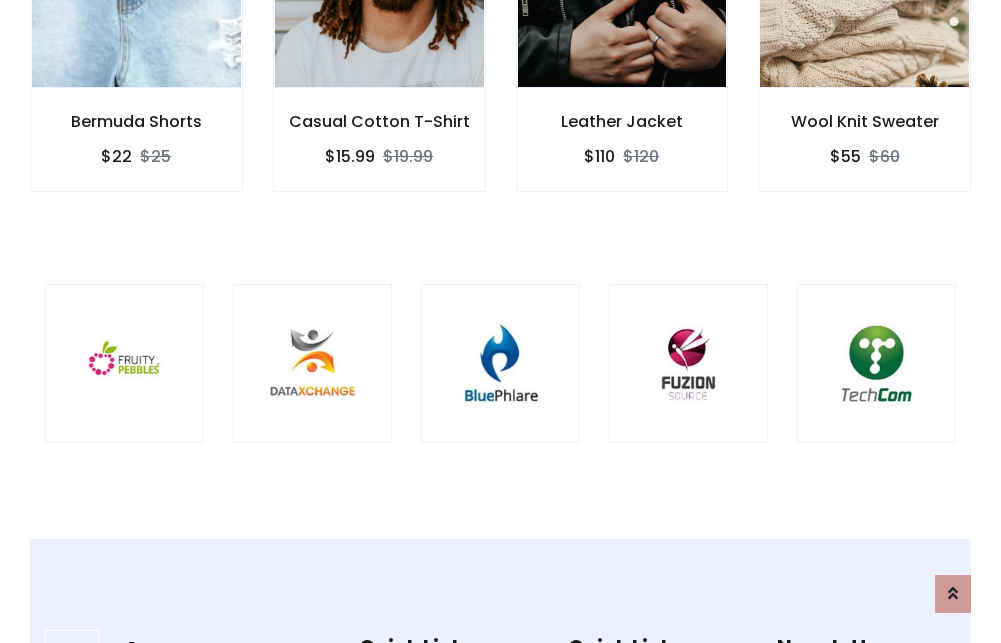 click at bounding box center [500, 363] 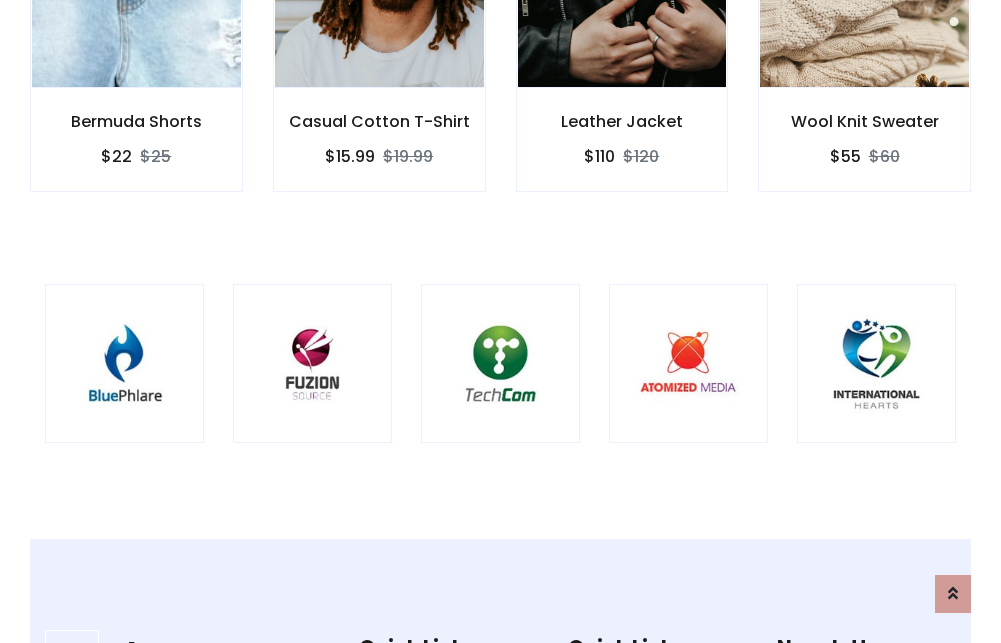 click at bounding box center [500, 363] 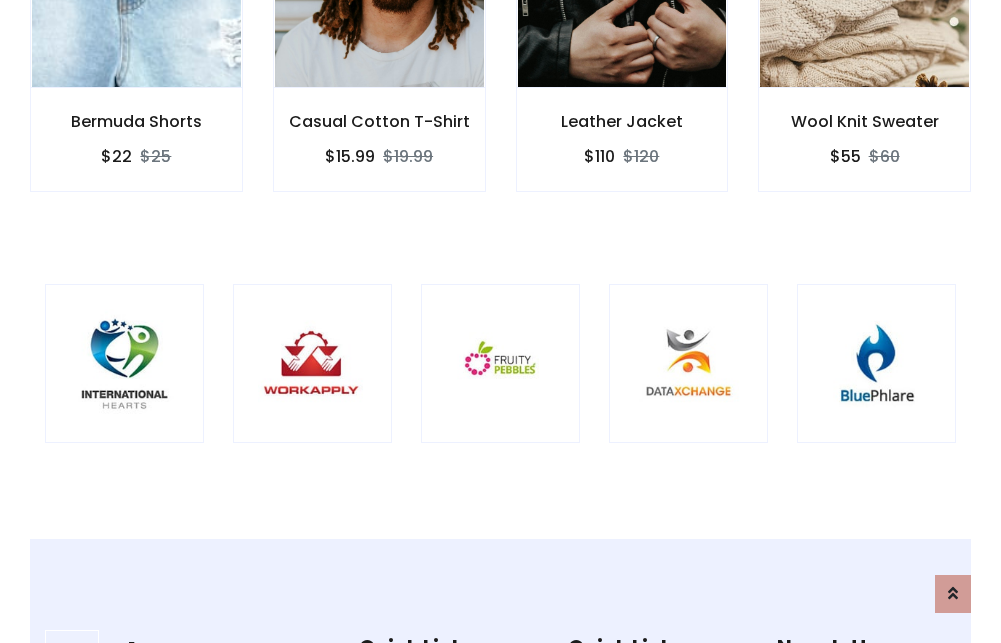 click at bounding box center [500, 363] 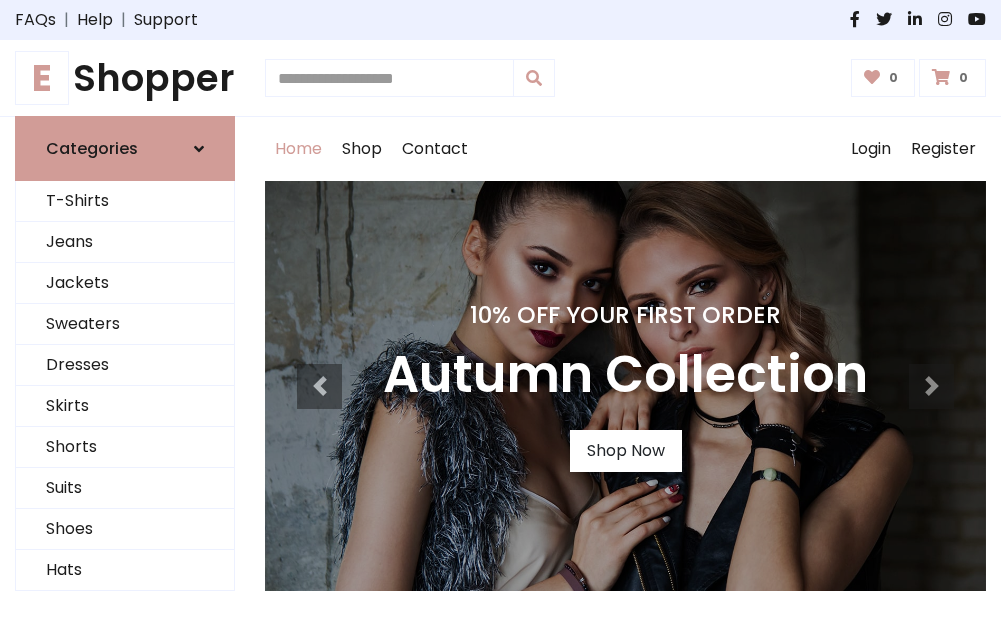 scroll, scrollTop: 0, scrollLeft: 0, axis: both 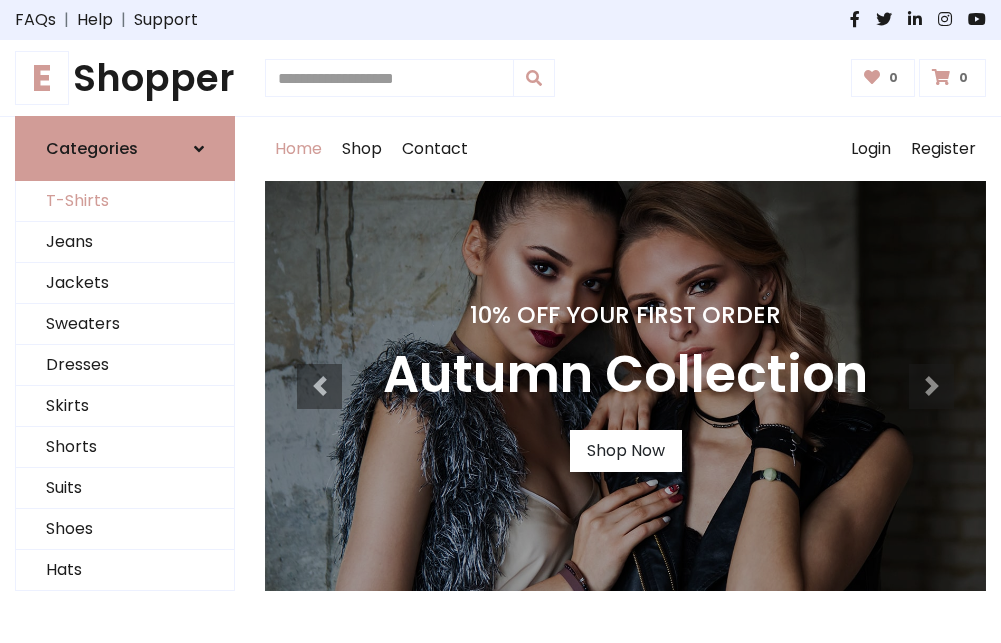 click on "T-Shirts" at bounding box center [125, 201] 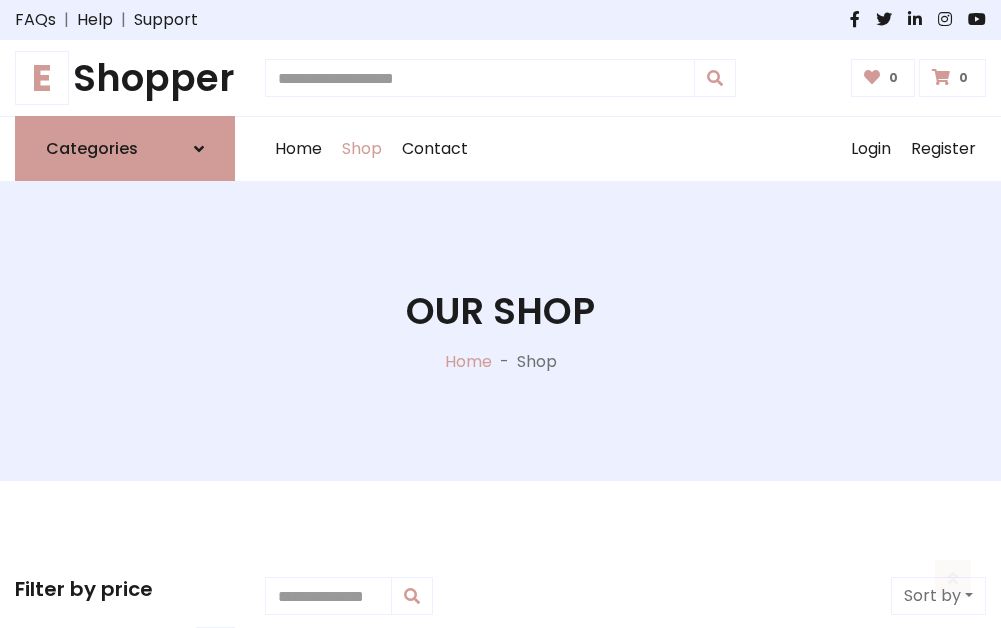 scroll, scrollTop: 802, scrollLeft: 0, axis: vertical 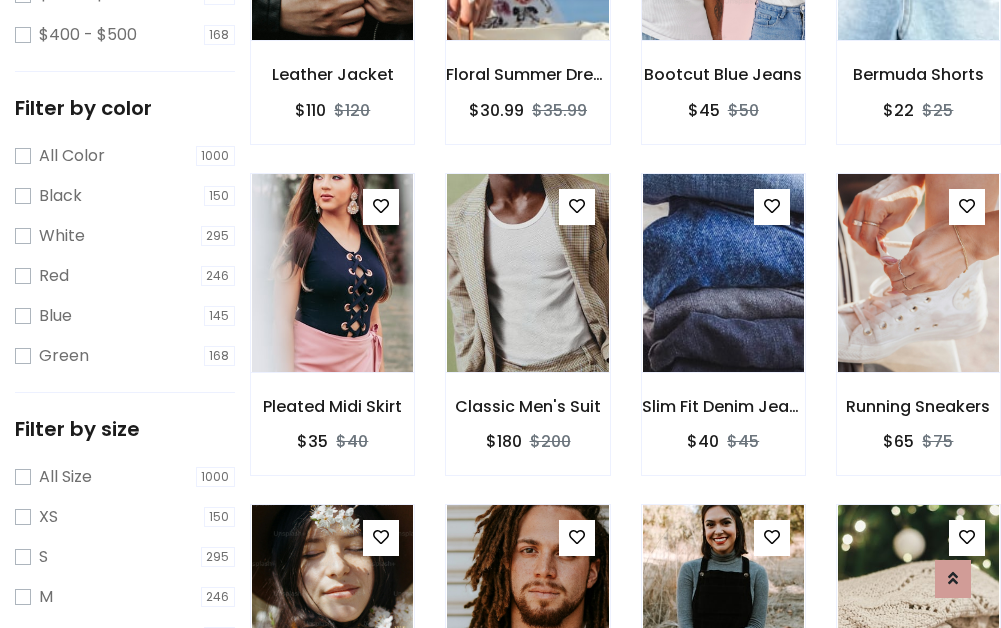 click at bounding box center [723, -59] 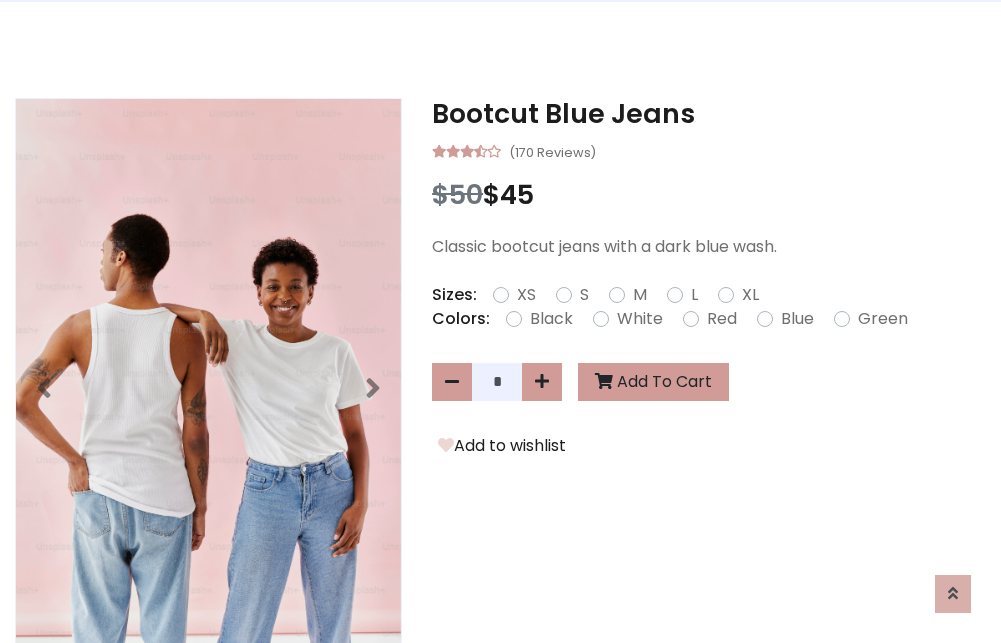 scroll, scrollTop: 0, scrollLeft: 0, axis: both 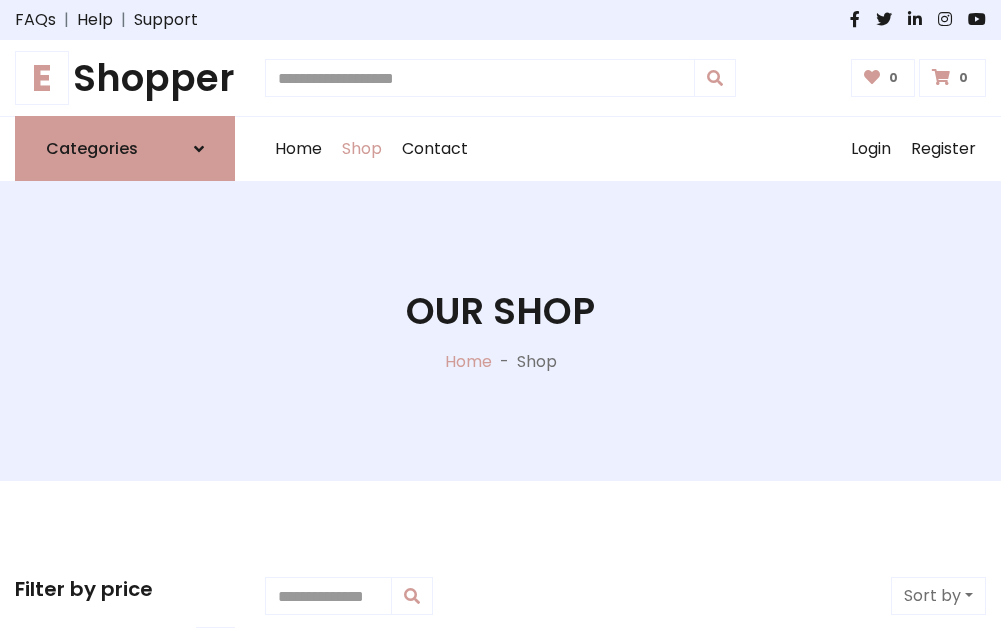 click on "E Shopper" at bounding box center (125, 78) 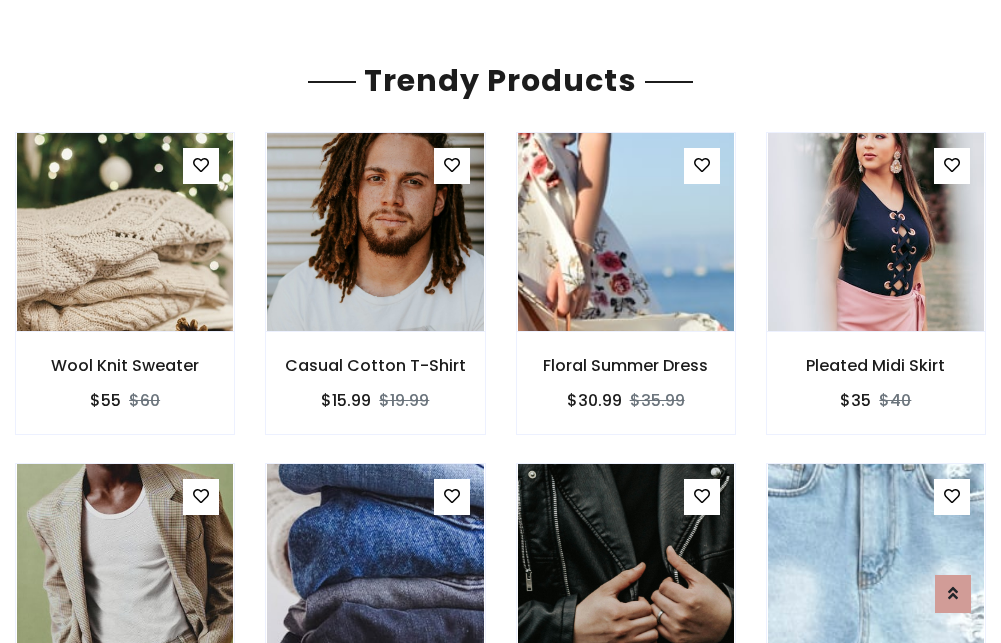 scroll, scrollTop: 118, scrollLeft: 0, axis: vertical 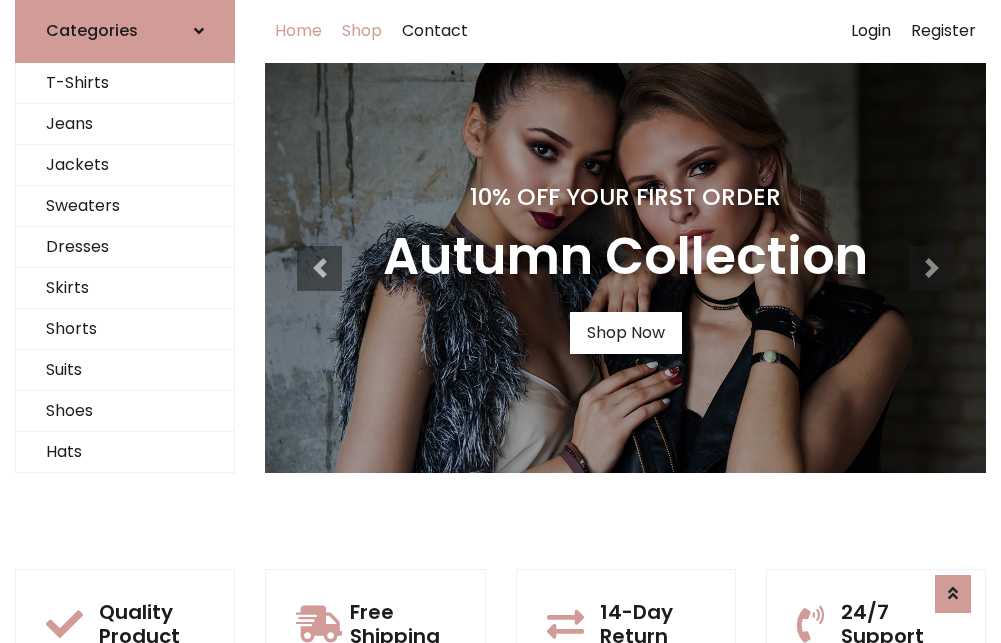 click on "Shop" at bounding box center [362, 31] 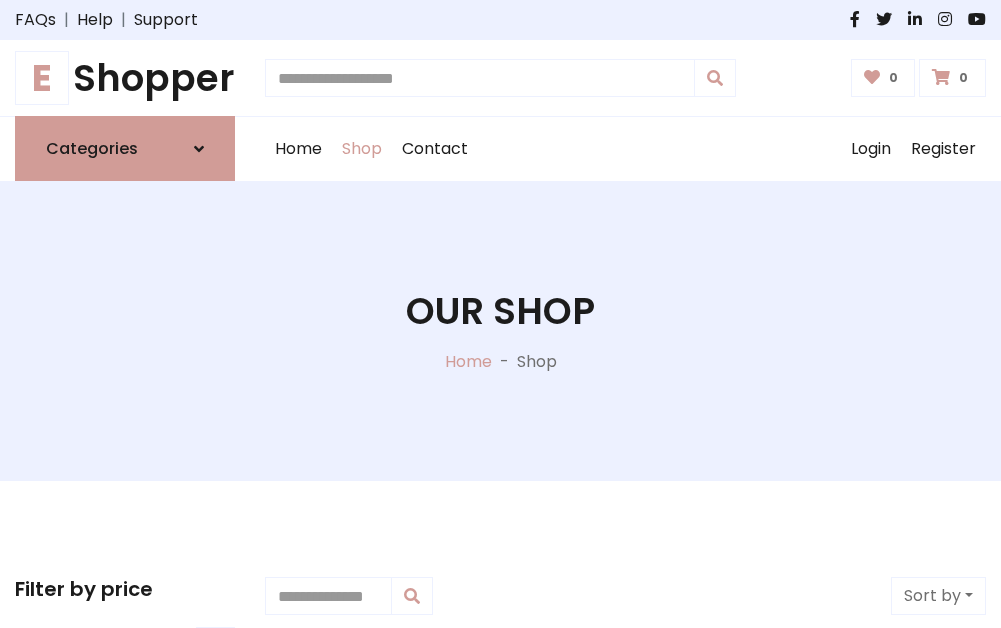 scroll, scrollTop: 0, scrollLeft: 0, axis: both 